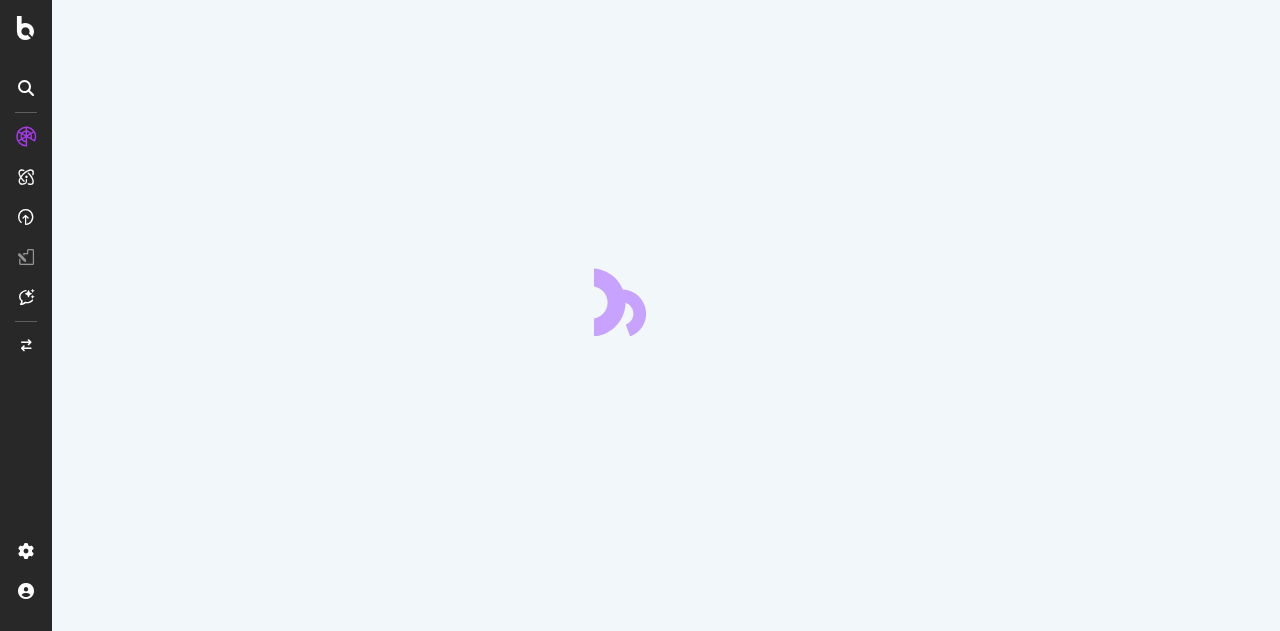 scroll, scrollTop: 0, scrollLeft: 0, axis: both 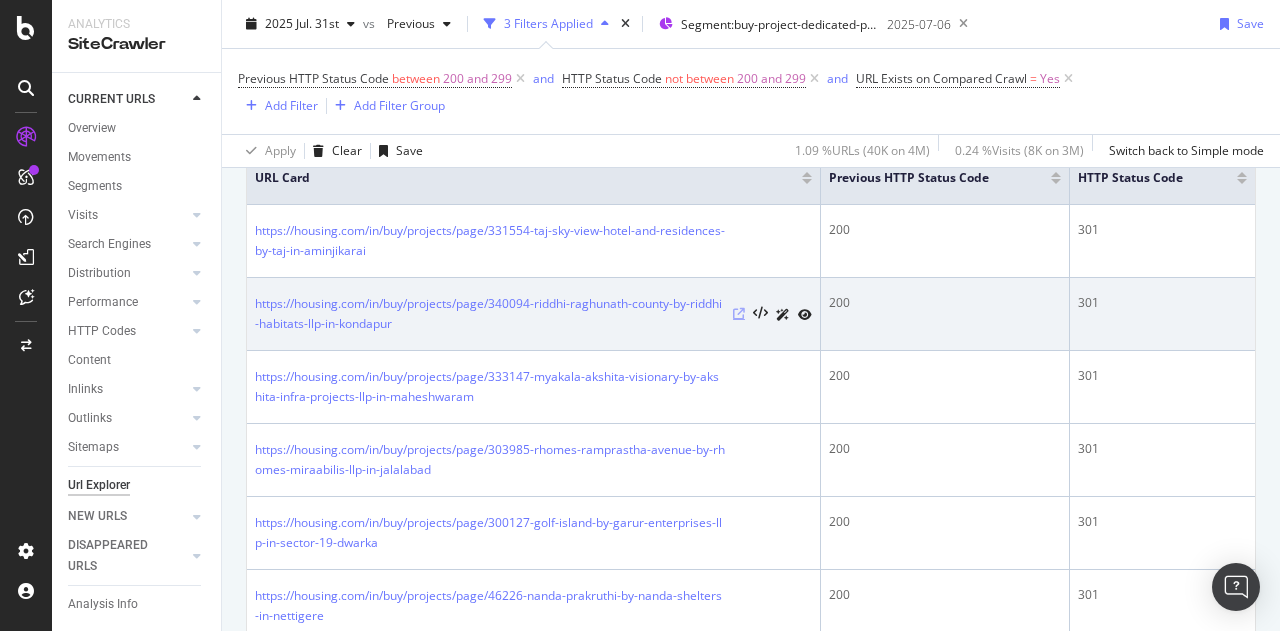 click at bounding box center (739, 314) 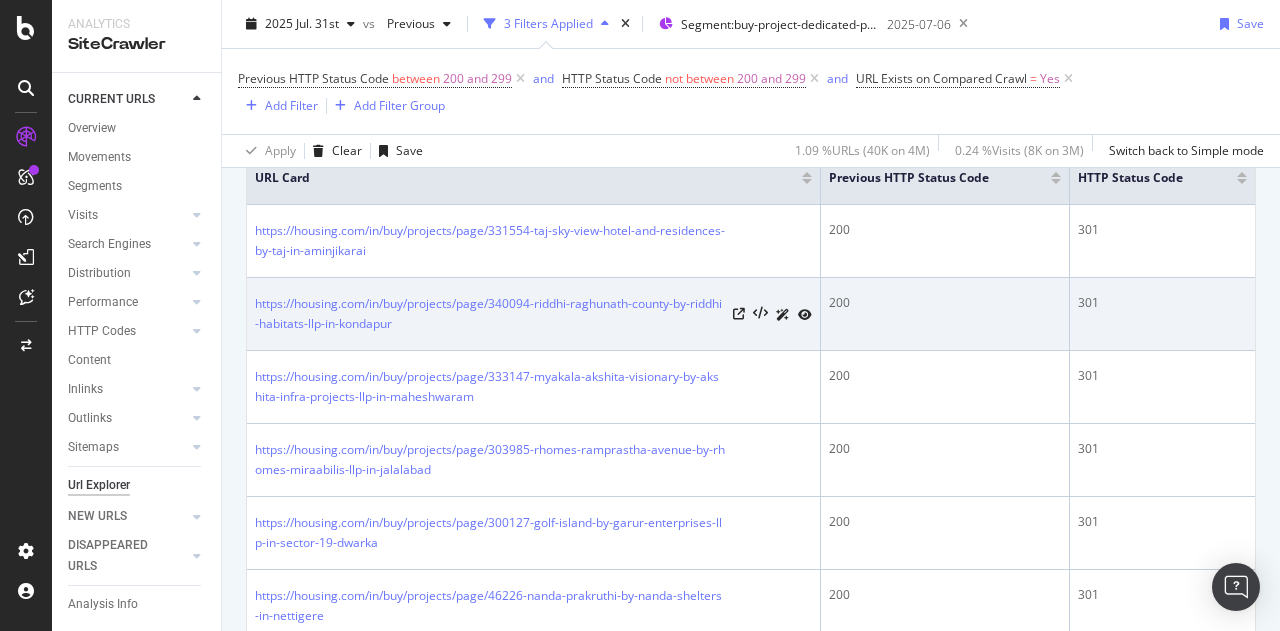 scroll, scrollTop: 401, scrollLeft: 0, axis: vertical 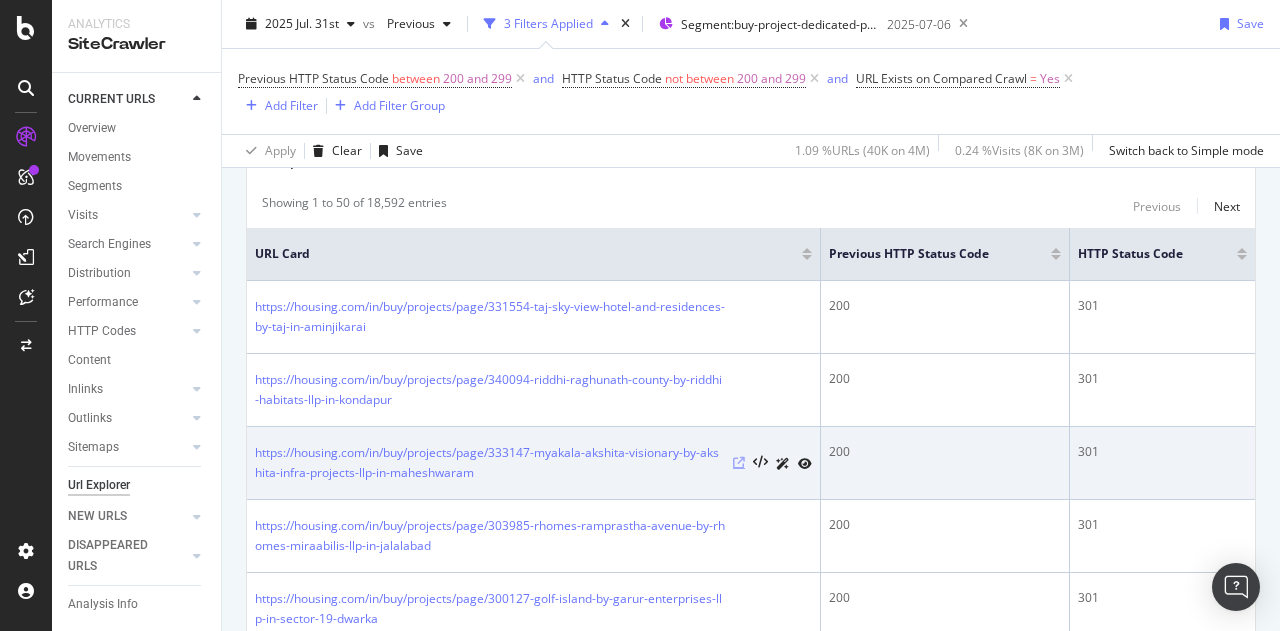 click at bounding box center [739, 463] 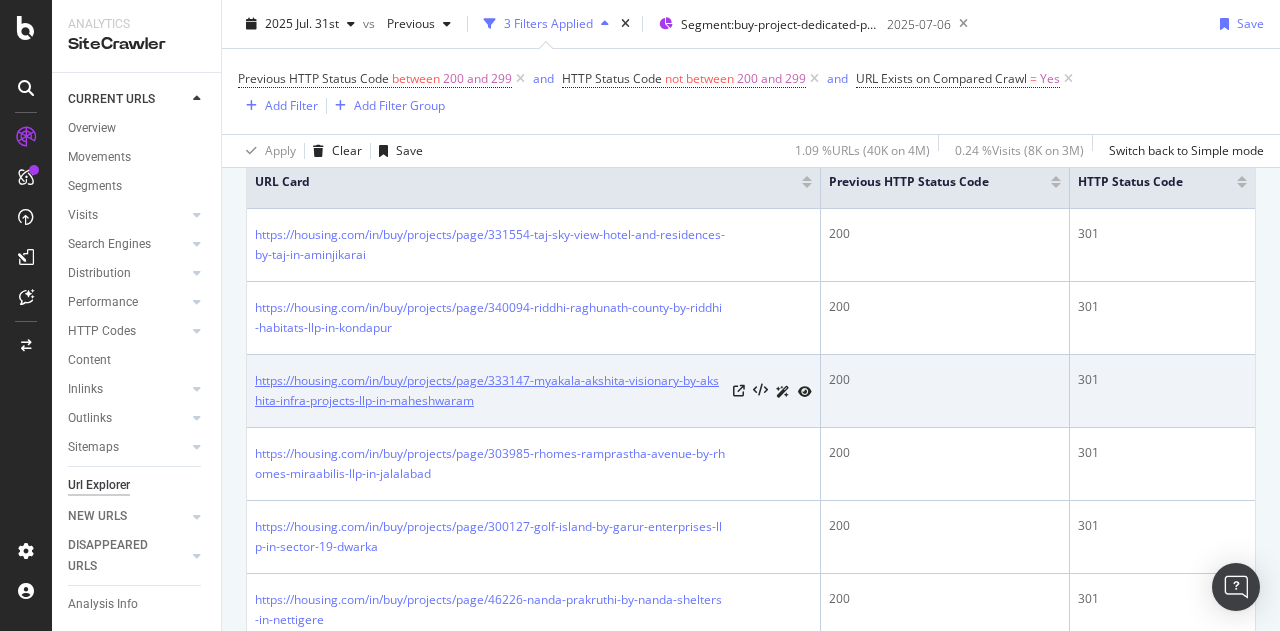 scroll, scrollTop: 501, scrollLeft: 0, axis: vertical 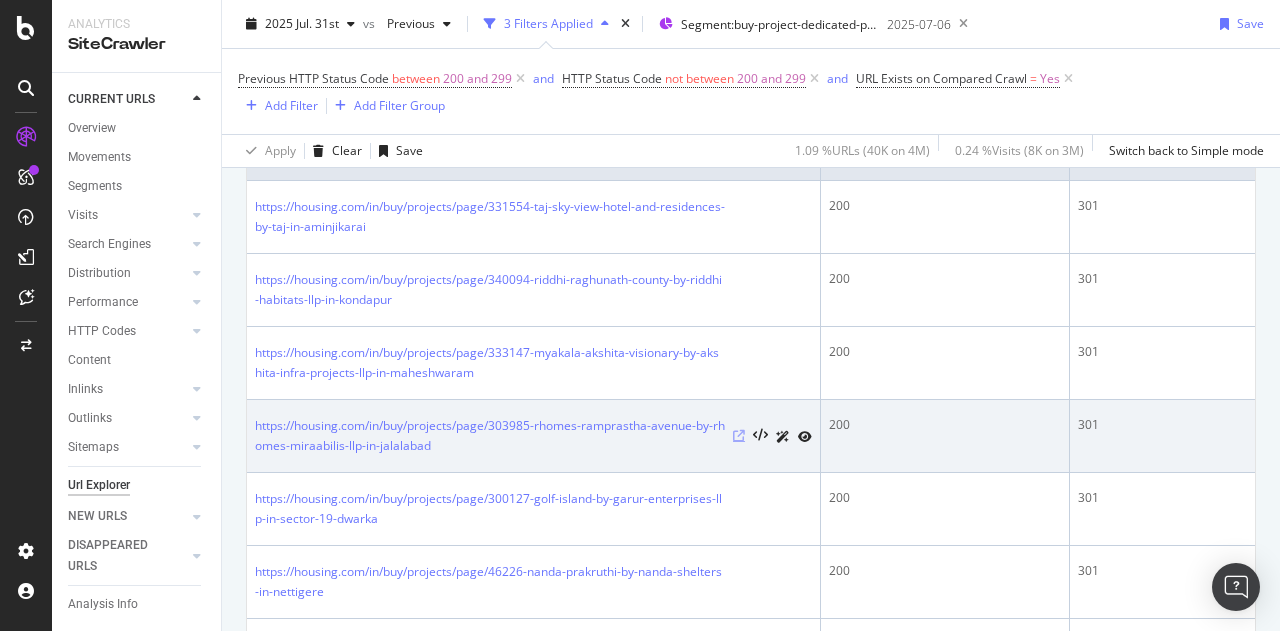 click at bounding box center (739, 436) 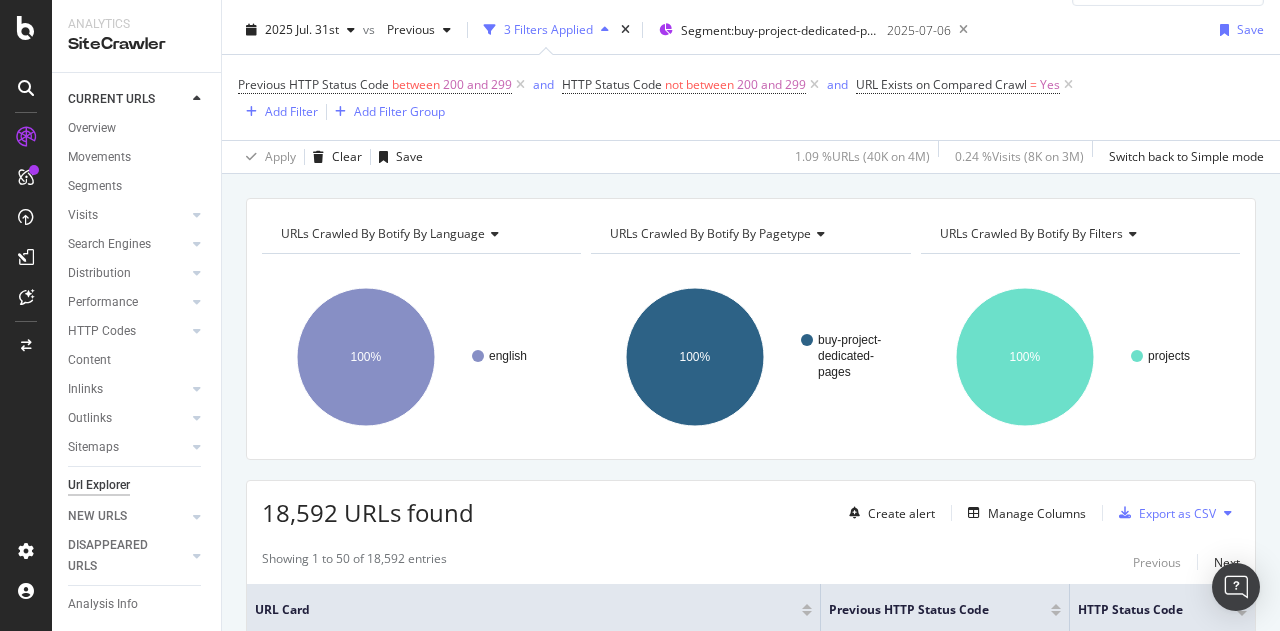 scroll, scrollTop: 0, scrollLeft: 0, axis: both 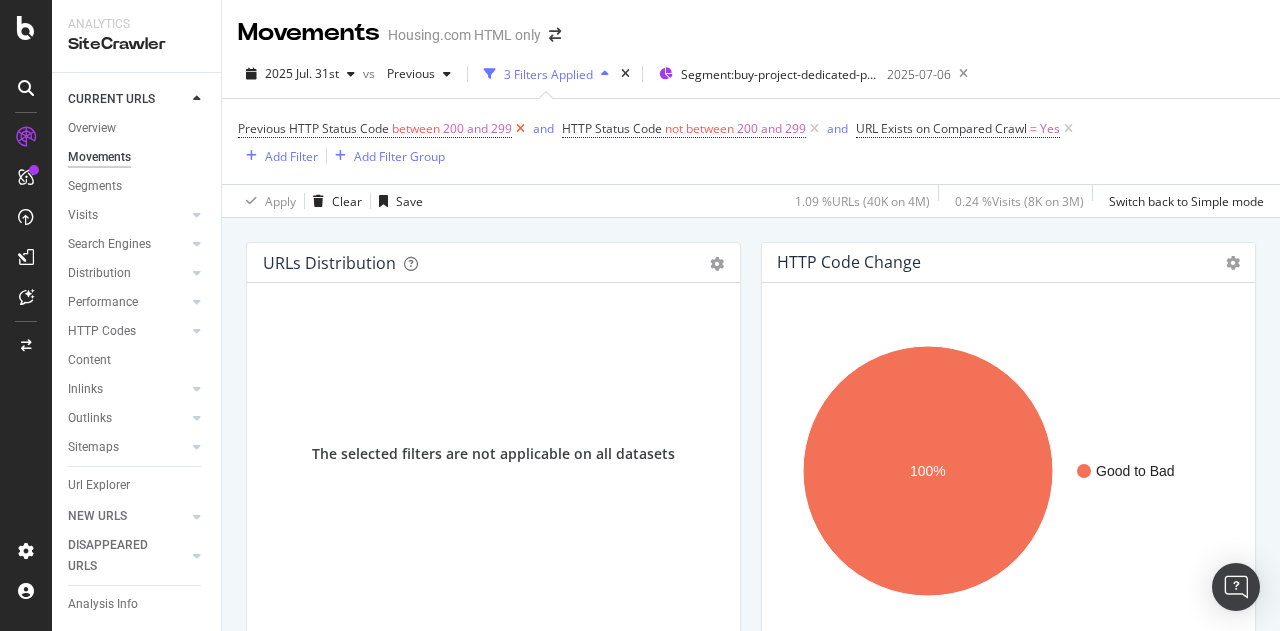 click at bounding box center [520, 129] 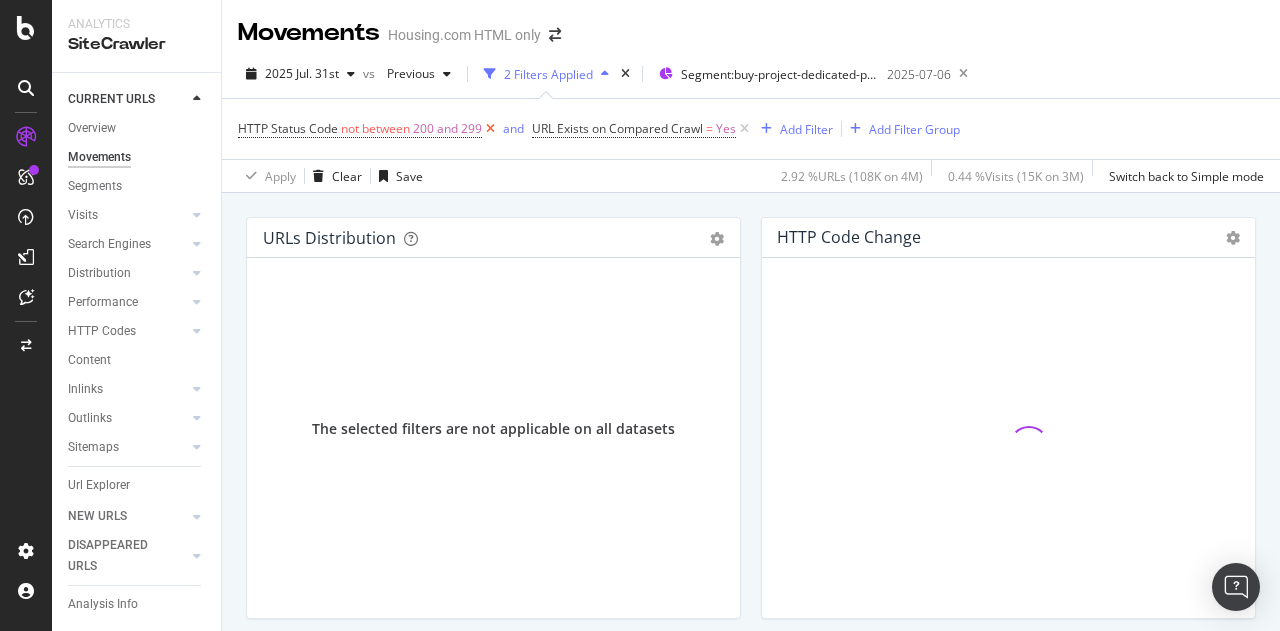 click at bounding box center (490, 129) 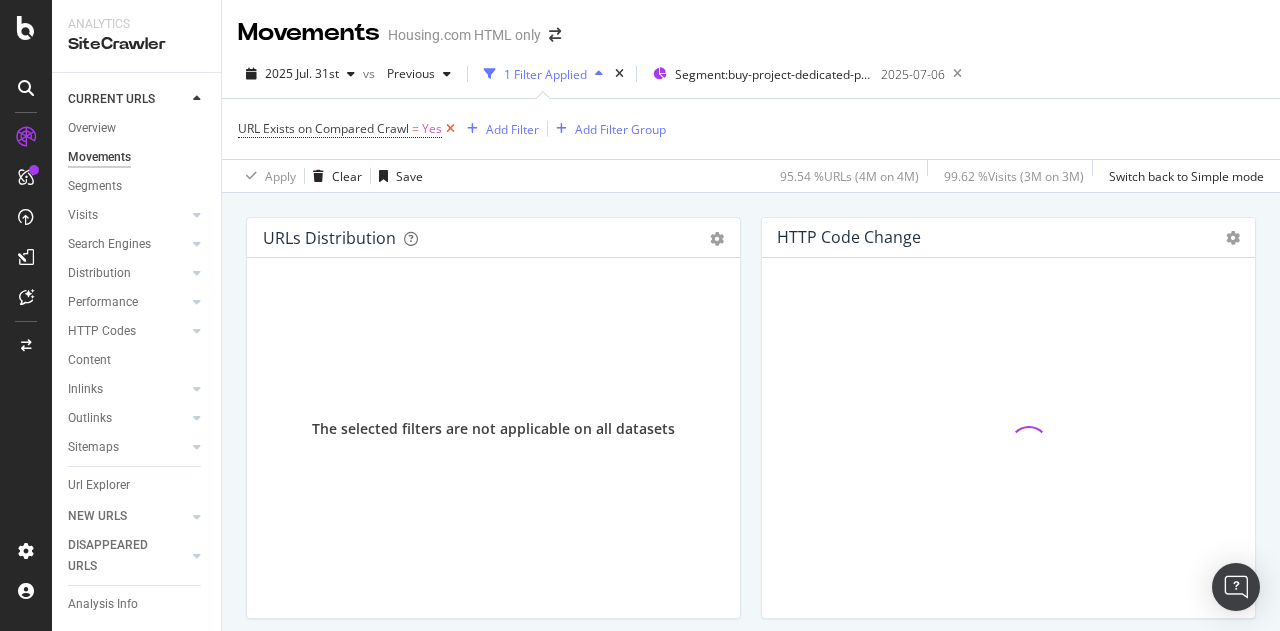 click at bounding box center (450, 129) 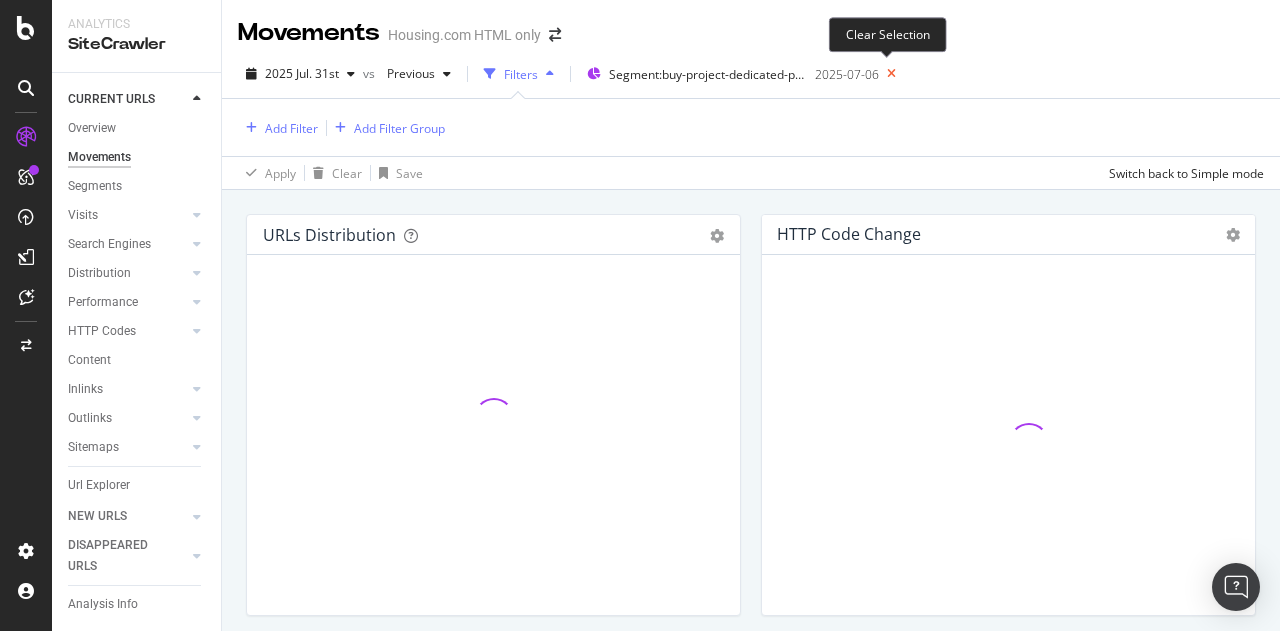 click at bounding box center [891, 74] 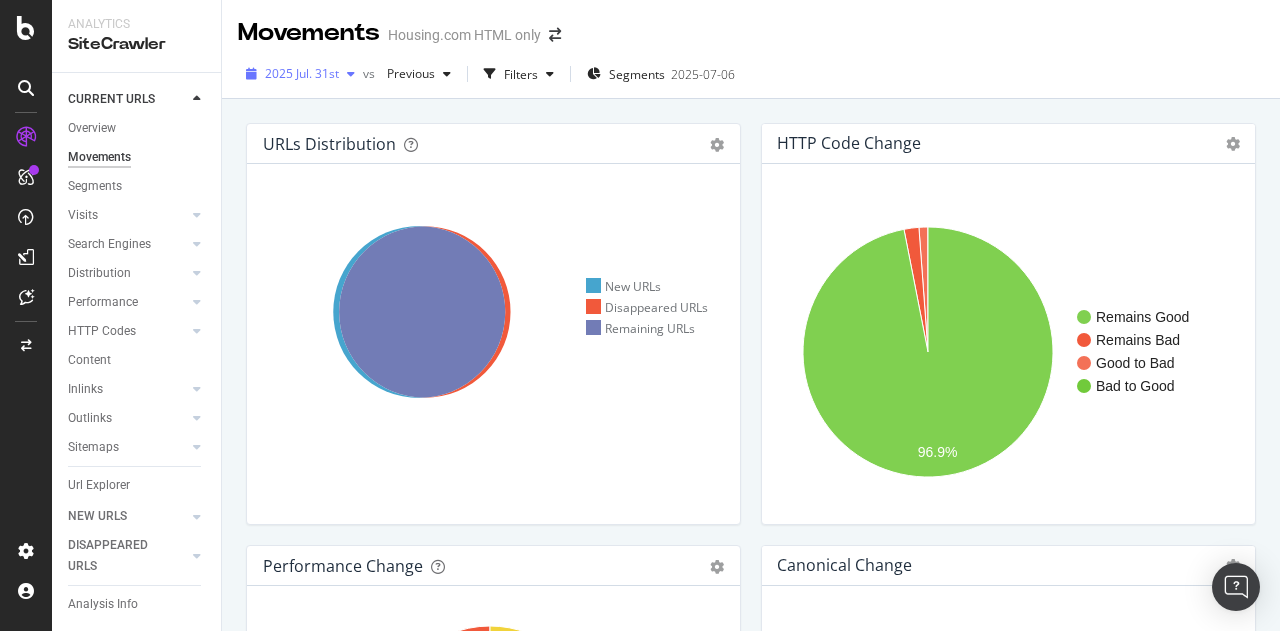 click on "2025 Jul. 31st" at bounding box center [300, 74] 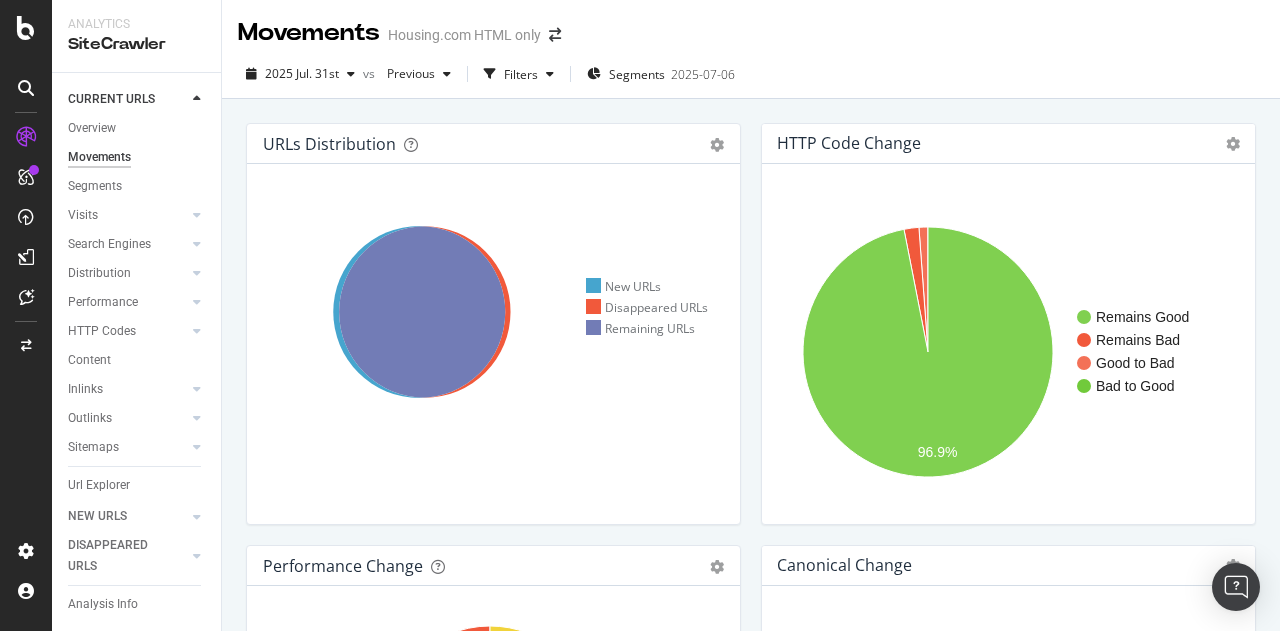 click on "URLs Distribution Venn Table Export as CSV Add to Custom Report Hold CTRL while clicking to filter the report. New URLs Disappeared URLs Remaining URLs
HTTP Code Change
Chart (by Value) Table Expand Export as CSV Export as PNG
×
Remains Good Remains Bad Good to Bad Bad to Good 96.9% HTTP Code Change URL Count Remains Good 3,402,198 Remains Bad 67,482 Good to Bad 40,051 Bad to Good 597 Bad to Good
Performance Change Pie Table Export as CSV Add to Custom Report Hold CTRL while clicking to filter the report. 13.2% 15.4% 71.4% Diff HTML Load Time Crawled URLs No significant change (+/- 200ms) 2,505,436 Much faster (200ms) 541,205 Much slower (> 200ms) 463,687 13.2% No significant change (+/- 200ms) Much faster (200ms) Much slower (> 200ms)
×" at bounding box center (751, 414) 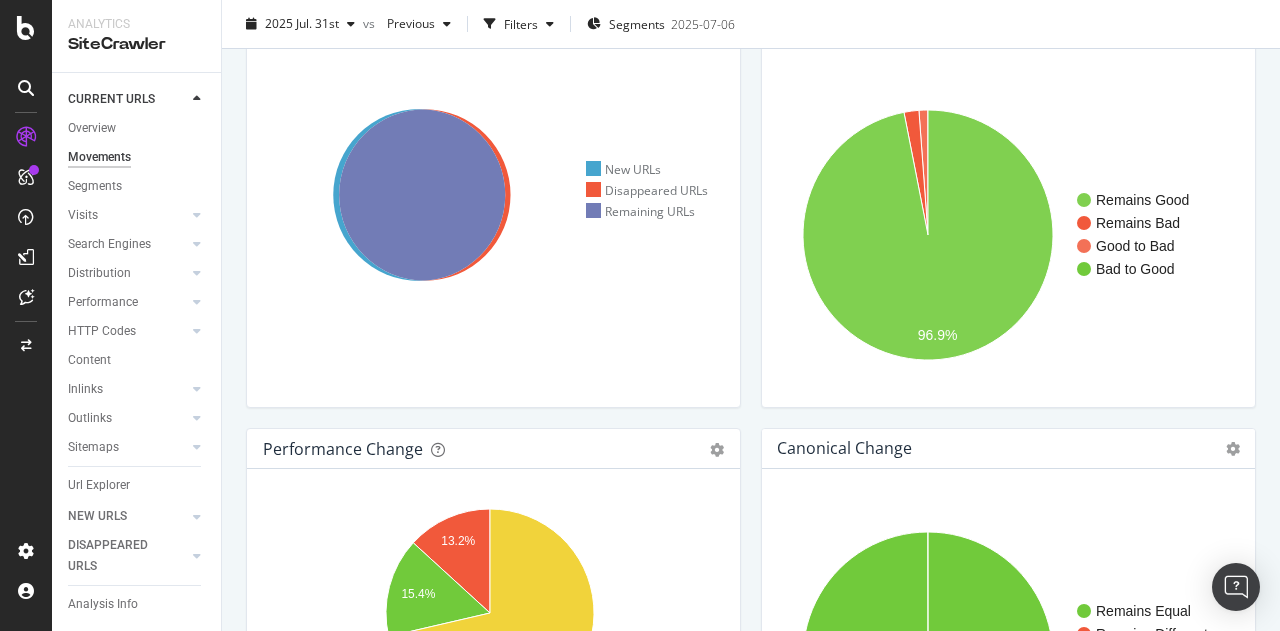 scroll, scrollTop: 85, scrollLeft: 0, axis: vertical 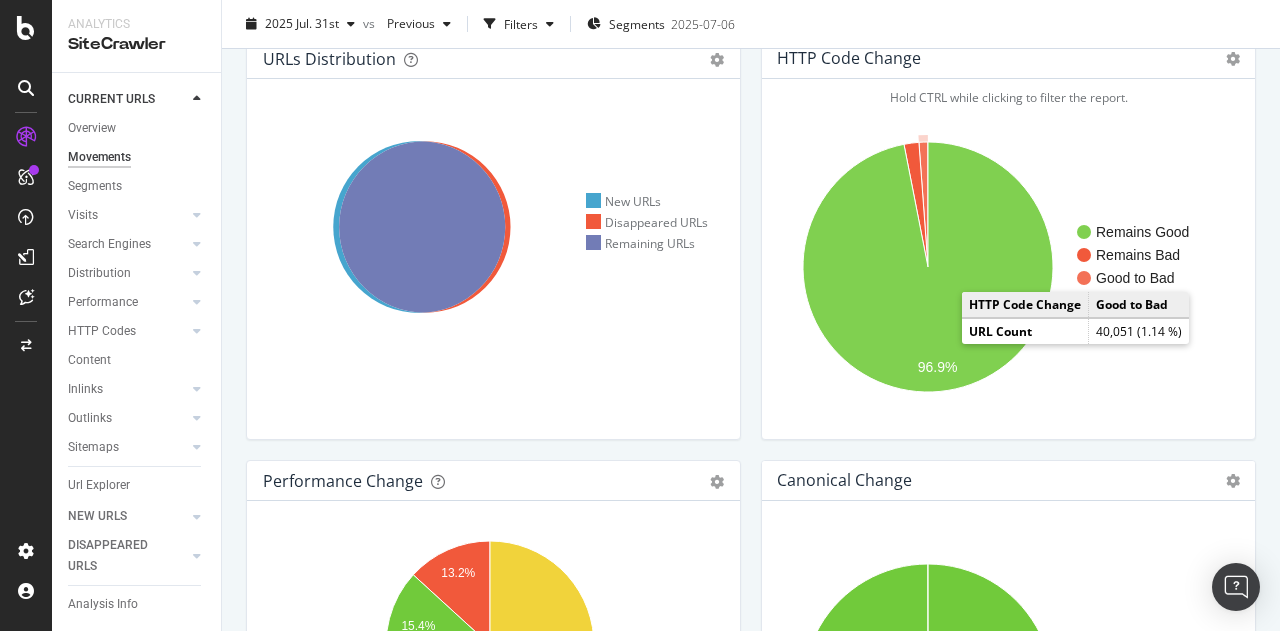 click 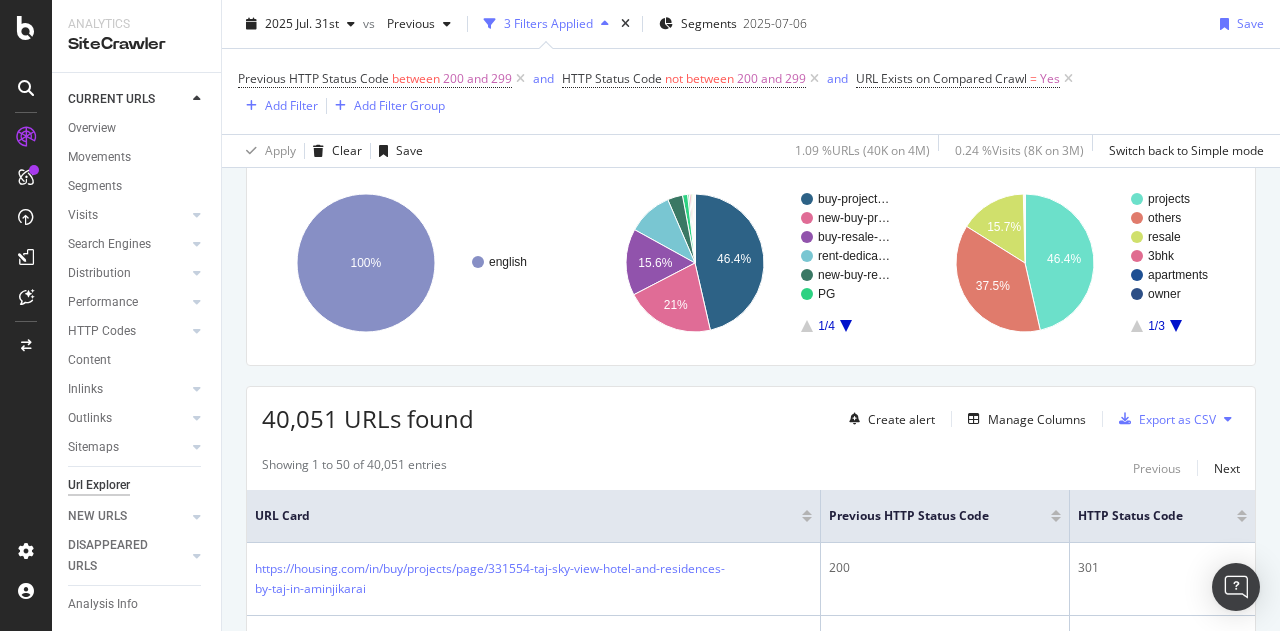 scroll, scrollTop: 100, scrollLeft: 0, axis: vertical 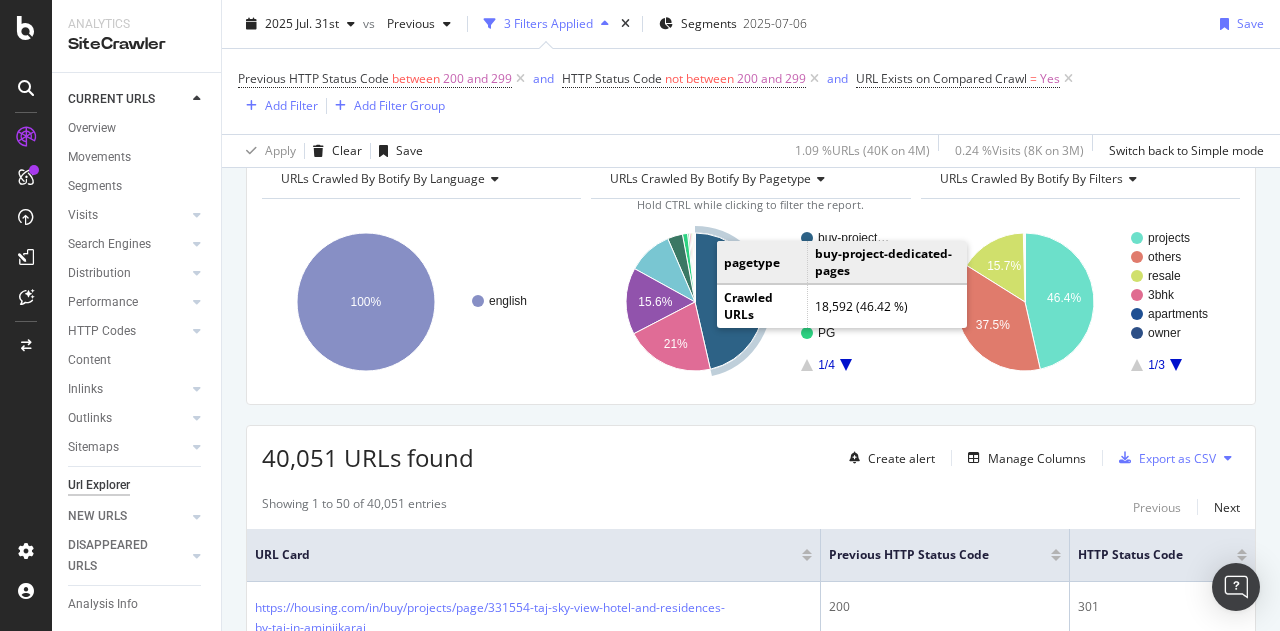 click 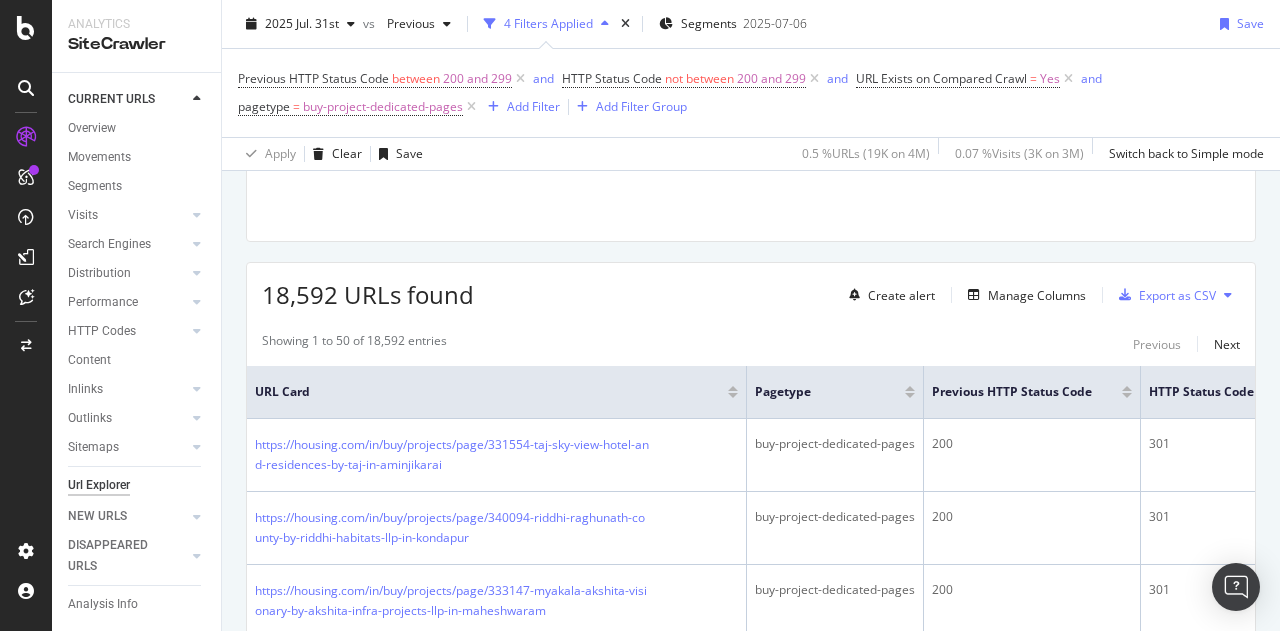 scroll, scrollTop: 296, scrollLeft: 0, axis: vertical 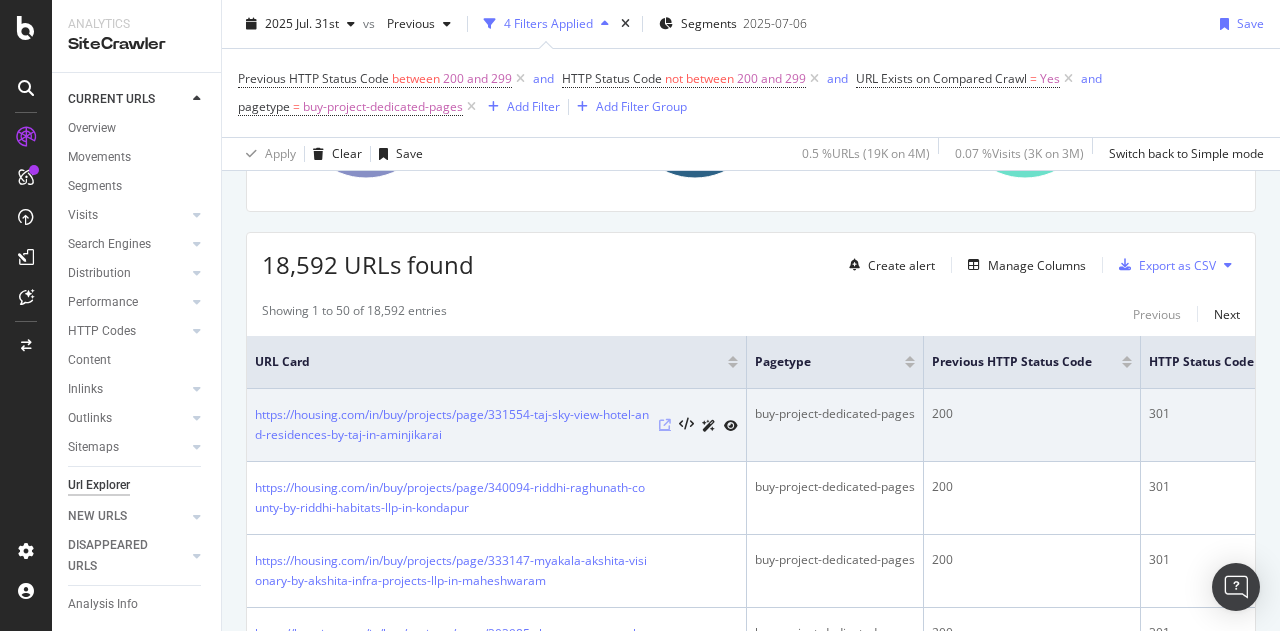 click at bounding box center (665, 425) 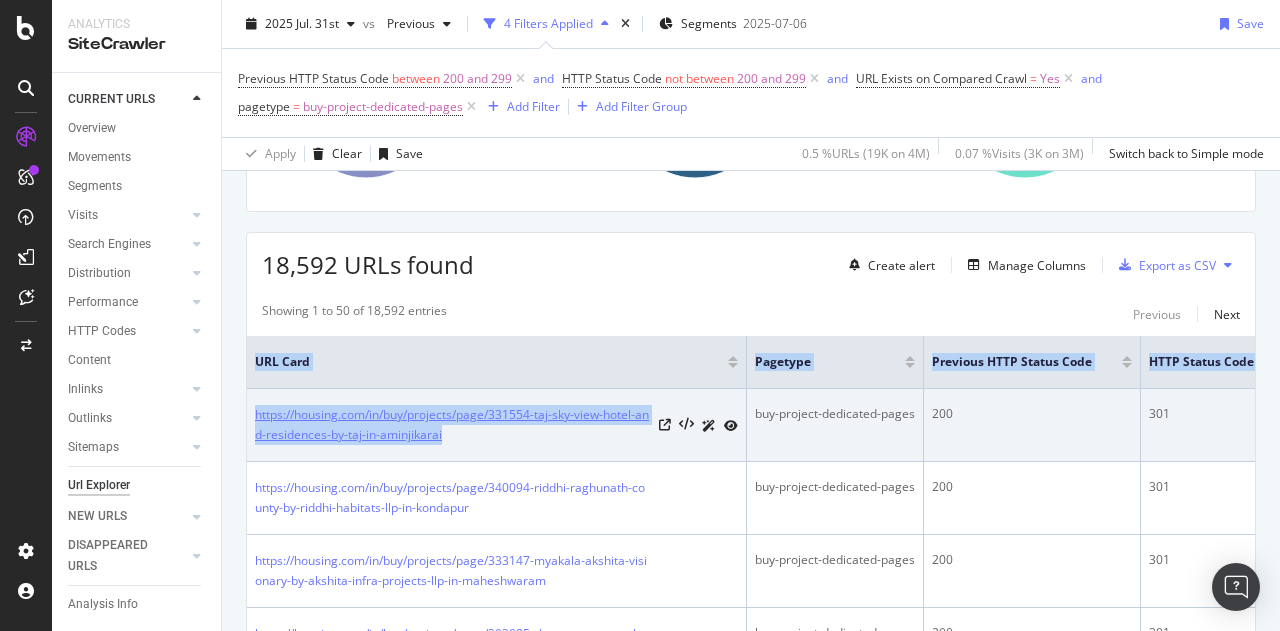 drag, startPoint x: 246, startPoint y: 407, endPoint x: 459, endPoint y: 437, distance: 215.1023 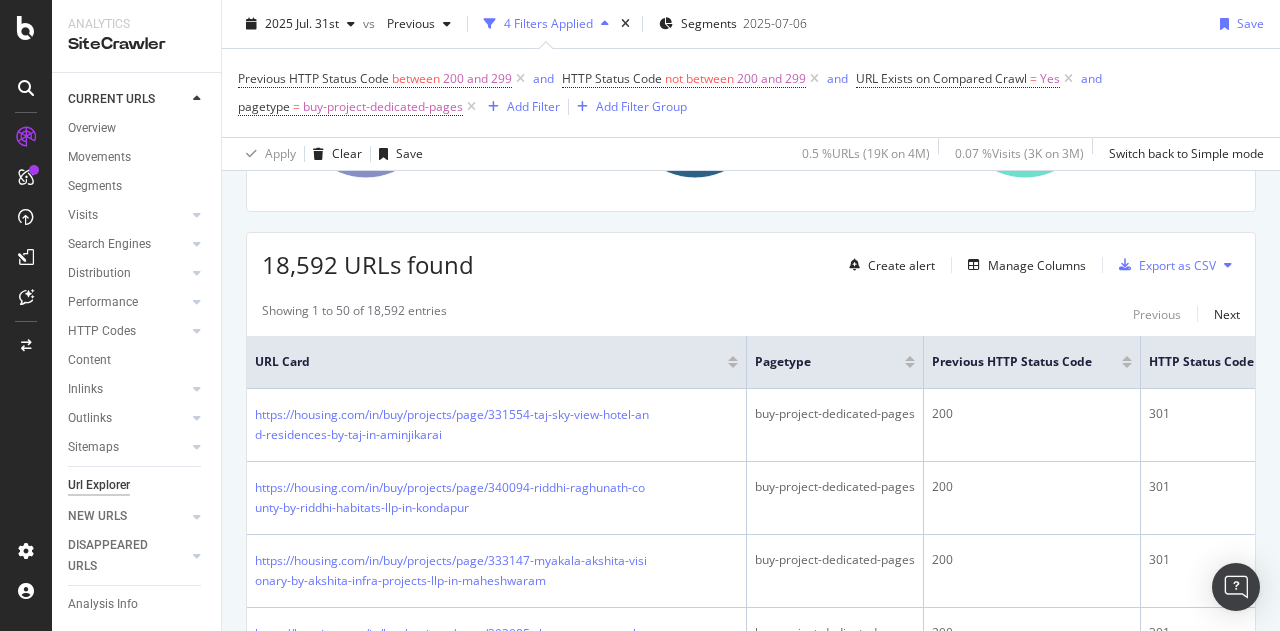 click on "URLs Crawled By Botify By language
Chart (by Value) Table Expand Export as CSV Export as PNG Add to Custom Report
×
english 100% language Crawled URLs english 18,592 english
URLs Crawled By Botify By pagetype
Chart (by Value) Table Expand Export as CSV Export as PNG Add to Custom Report
×
buy-project- dedicated- pages 100% pagetype Crawled URLs buy-project-dedicated-pages 18,592 dedicated-pages
URLs Crawled By Botify By filters
Chart (by Value) Table Expand Export as CSV Export as PNG Add to Custom Report
×" at bounding box center (751, 2062) 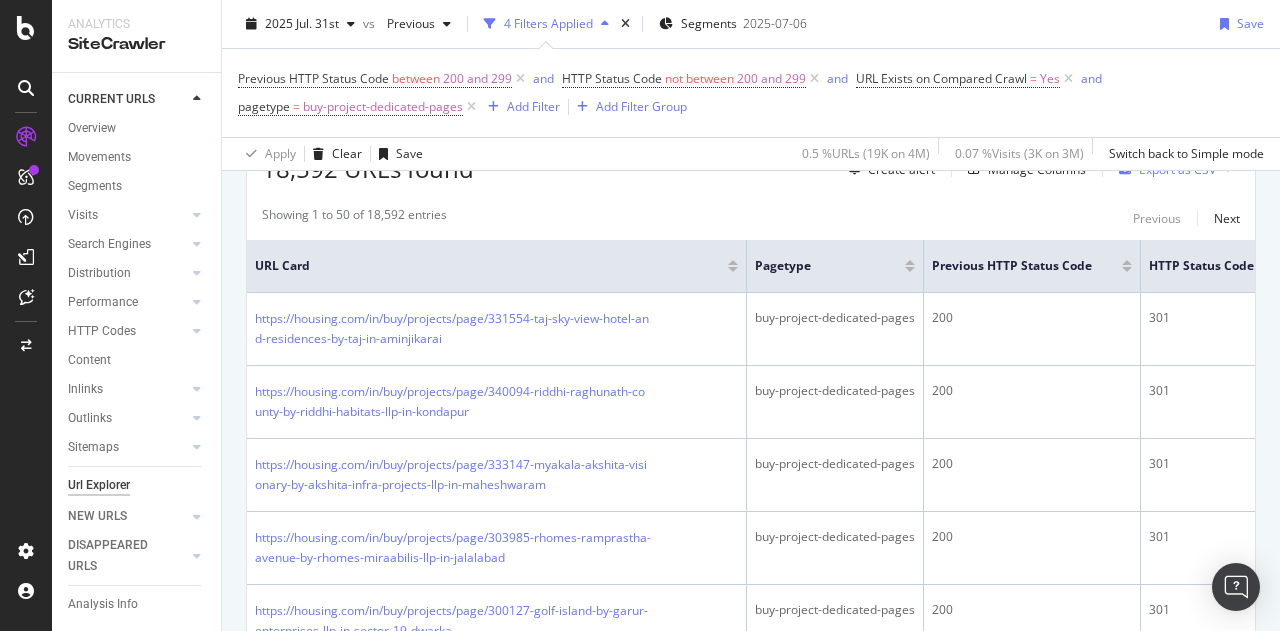 scroll, scrollTop: 596, scrollLeft: 0, axis: vertical 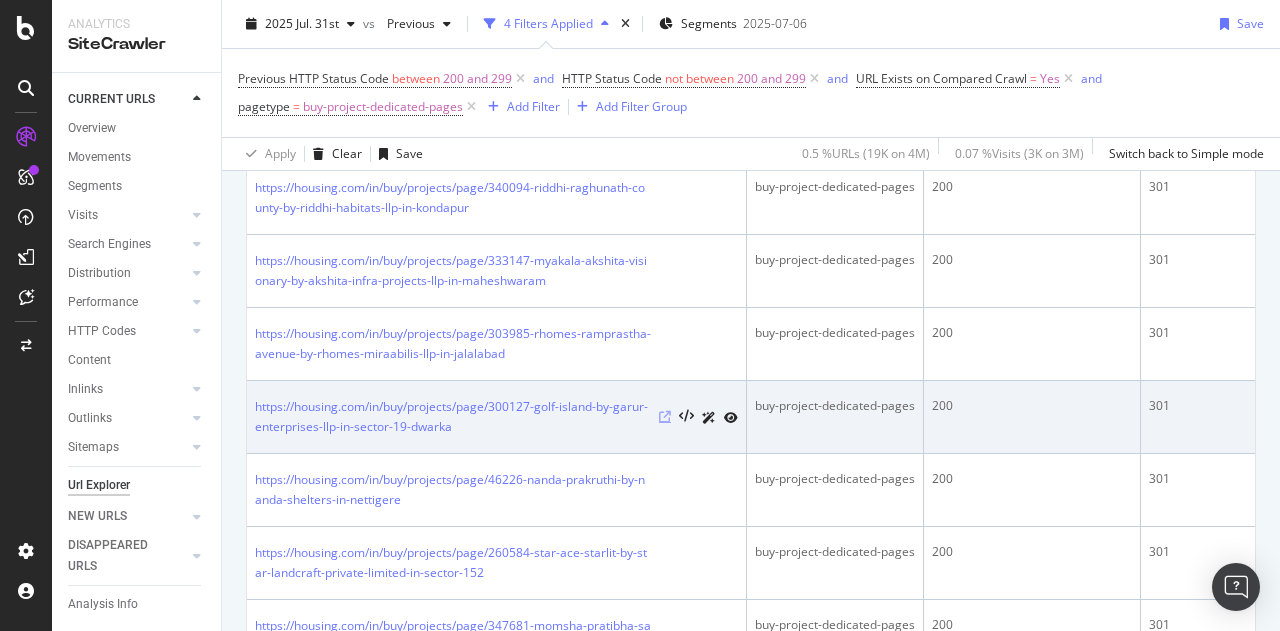 click at bounding box center [665, 417] 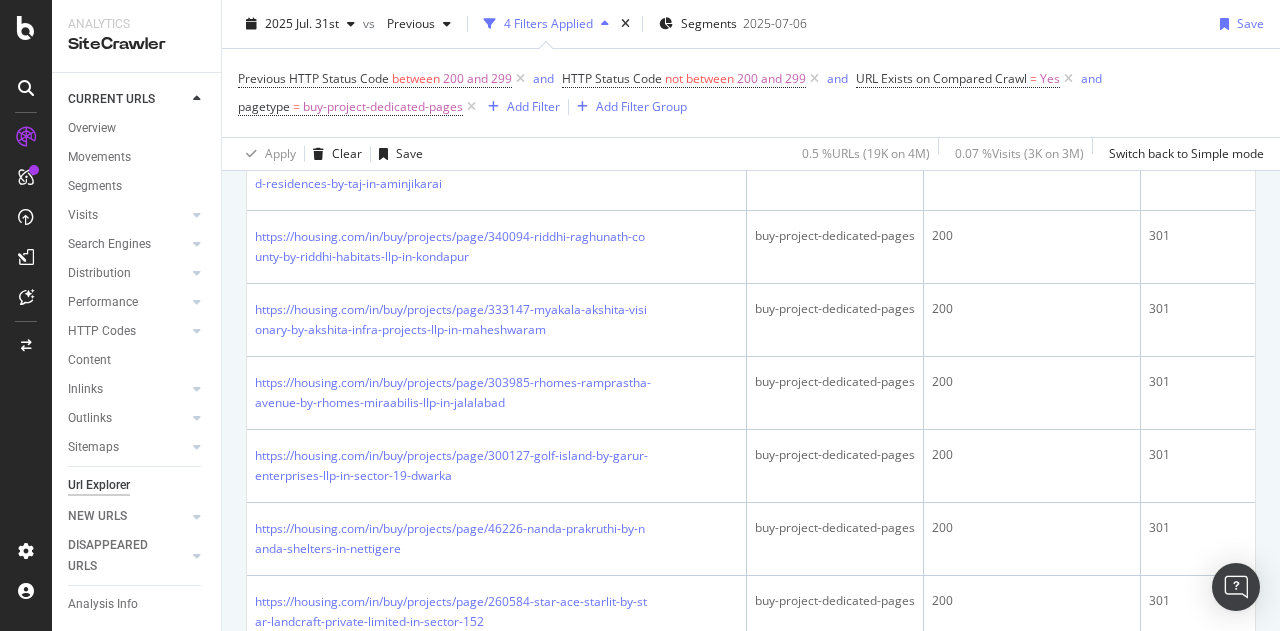 scroll, scrollTop: 596, scrollLeft: 0, axis: vertical 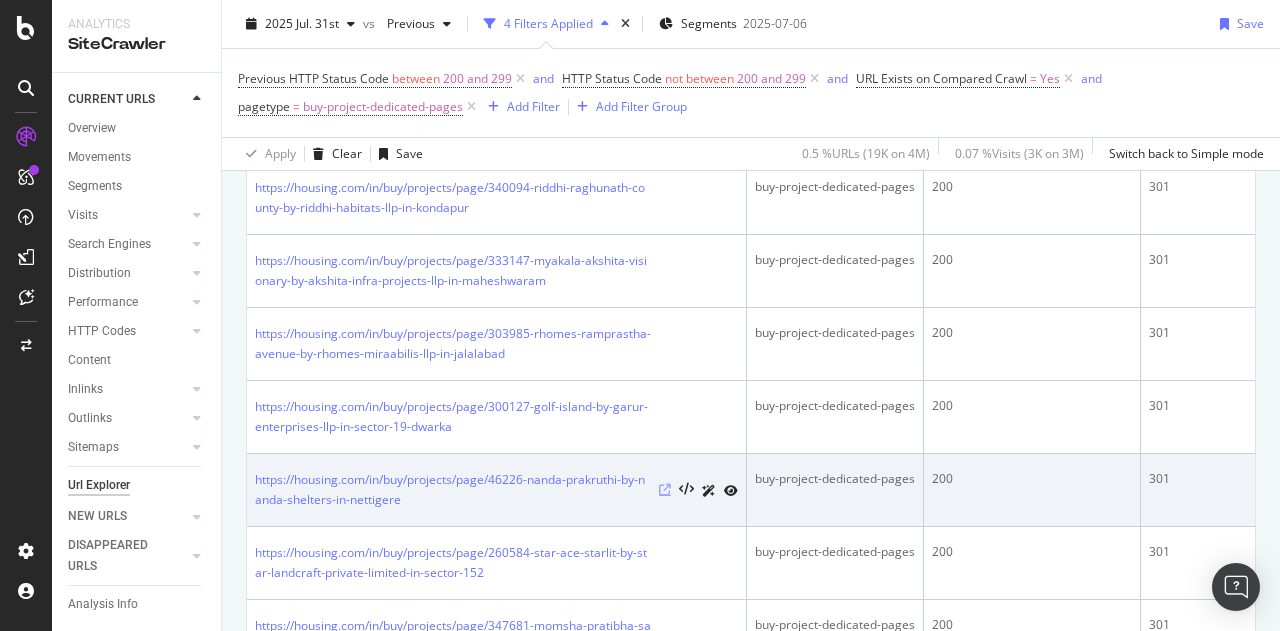 click at bounding box center [665, 490] 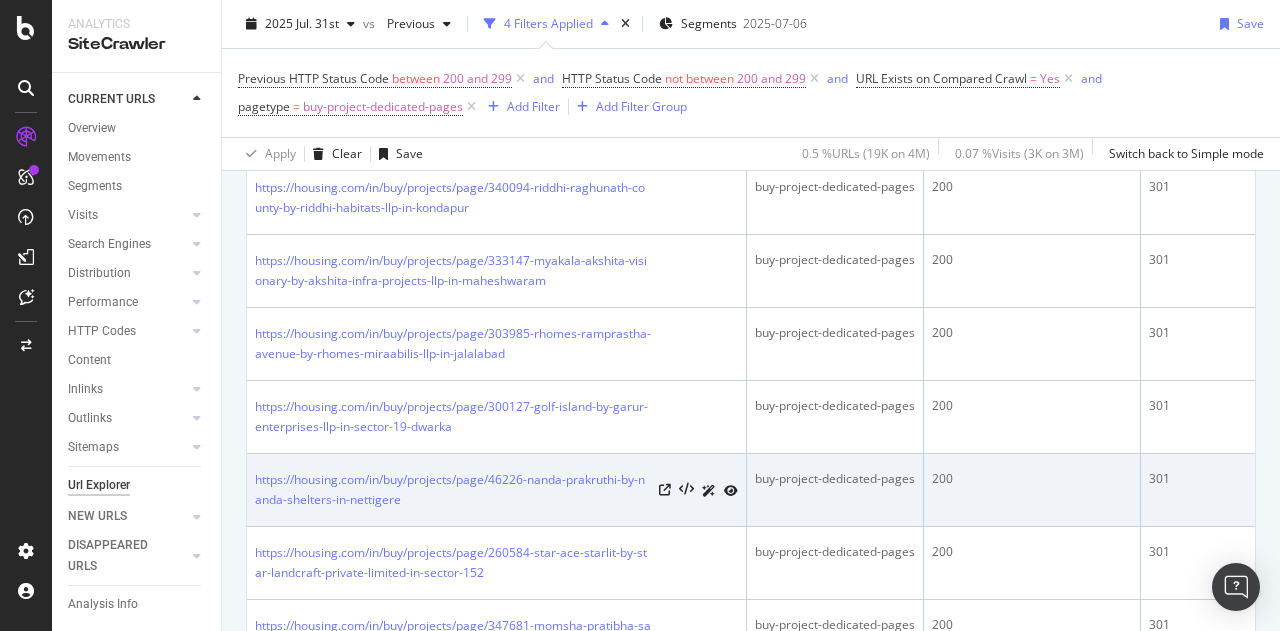 scroll, scrollTop: 696, scrollLeft: 0, axis: vertical 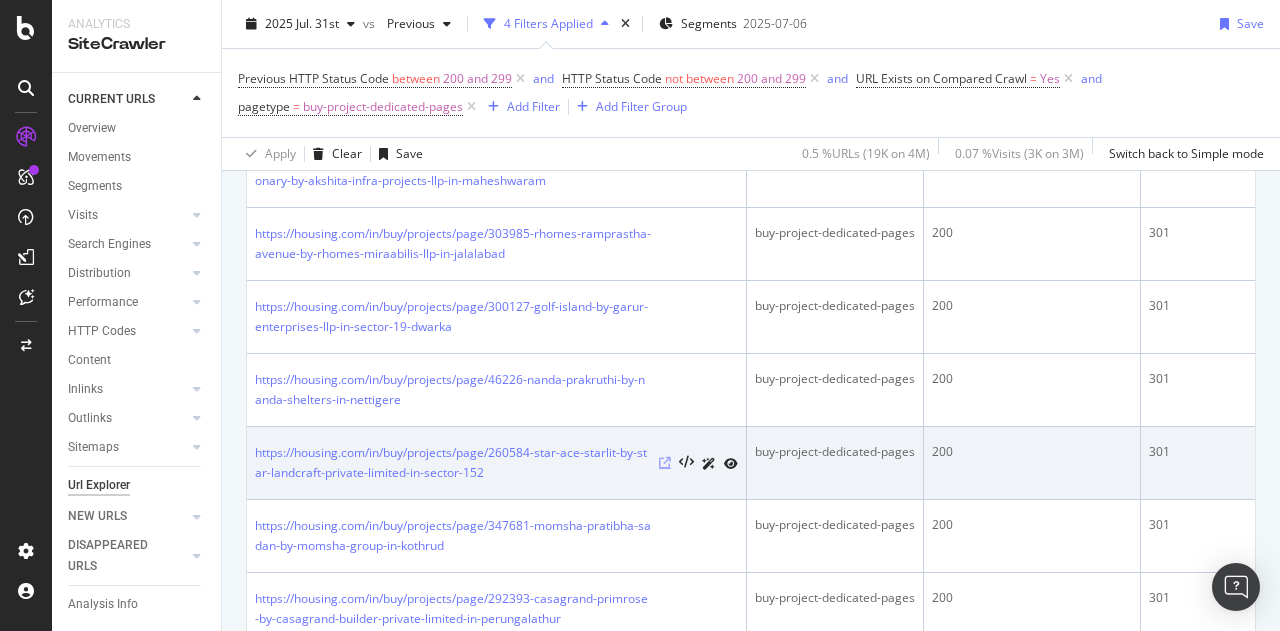 click at bounding box center [665, 463] 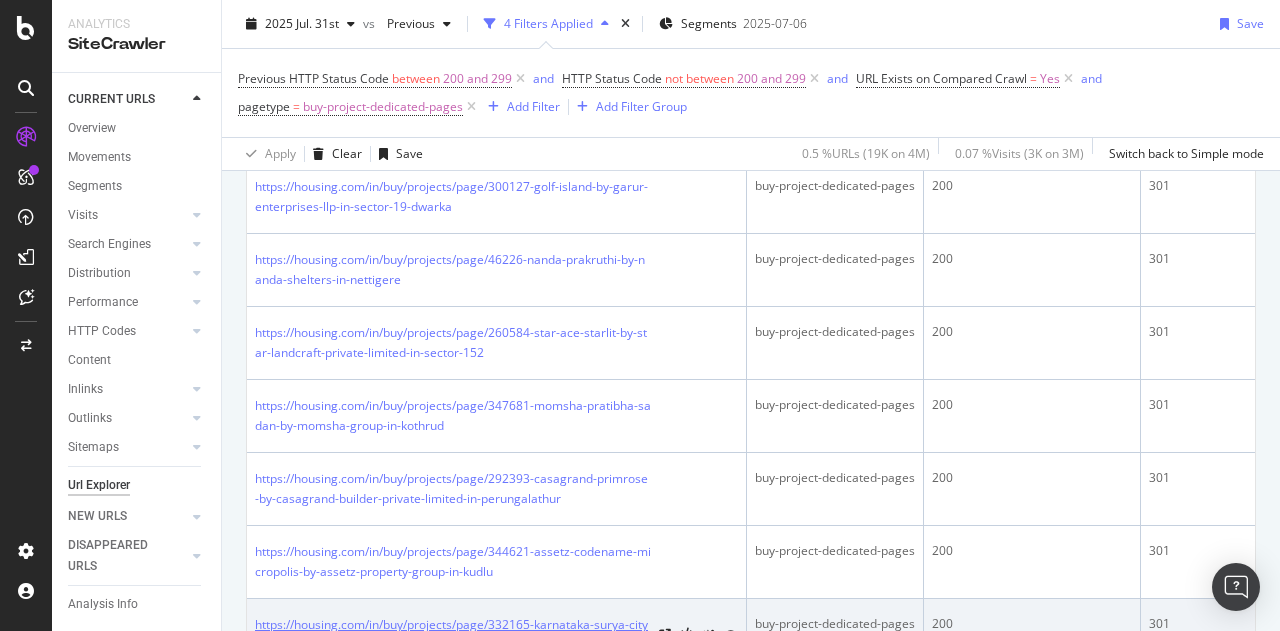 scroll, scrollTop: 996, scrollLeft: 0, axis: vertical 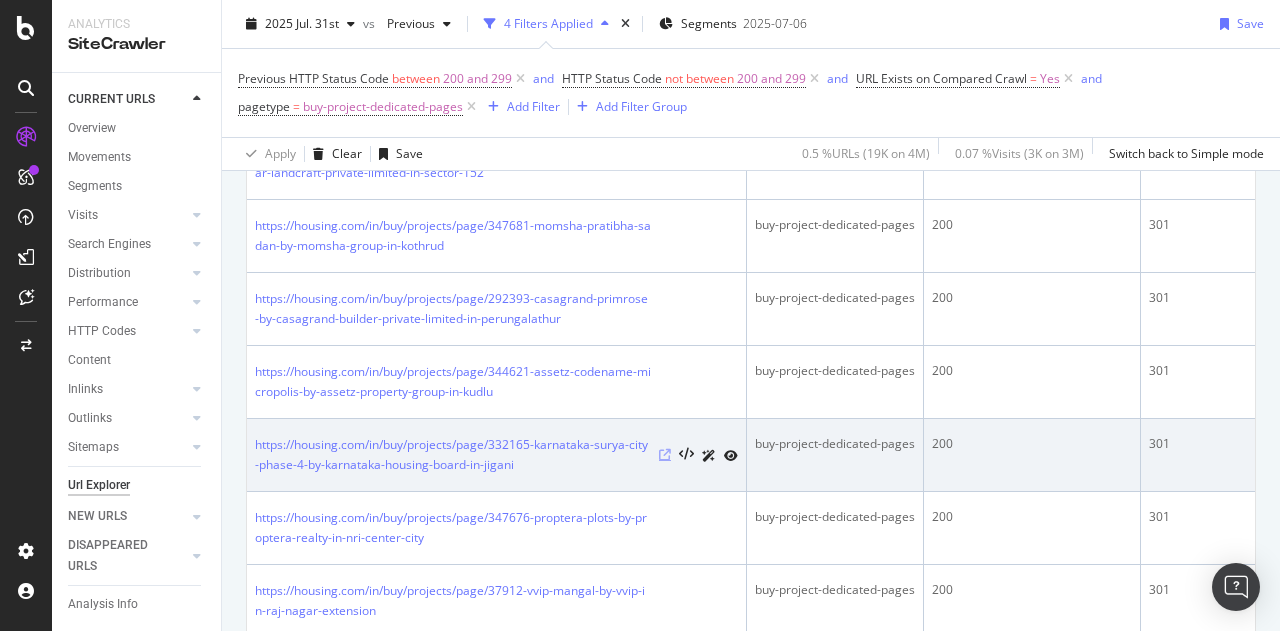 click at bounding box center [665, 455] 